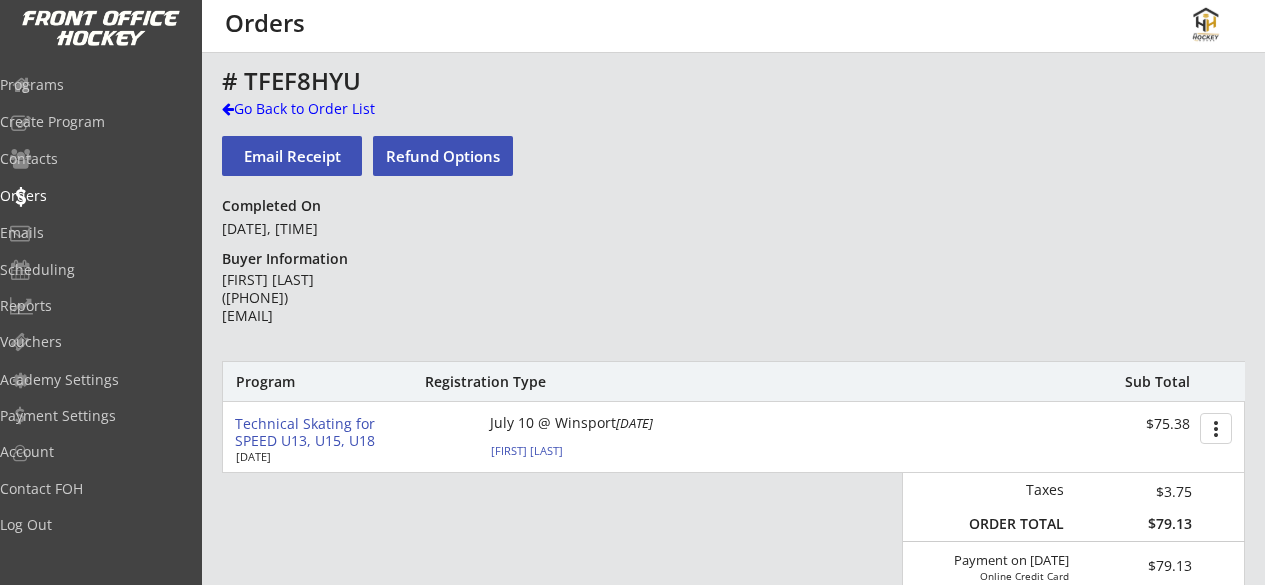 scroll, scrollTop: 0, scrollLeft: 0, axis: both 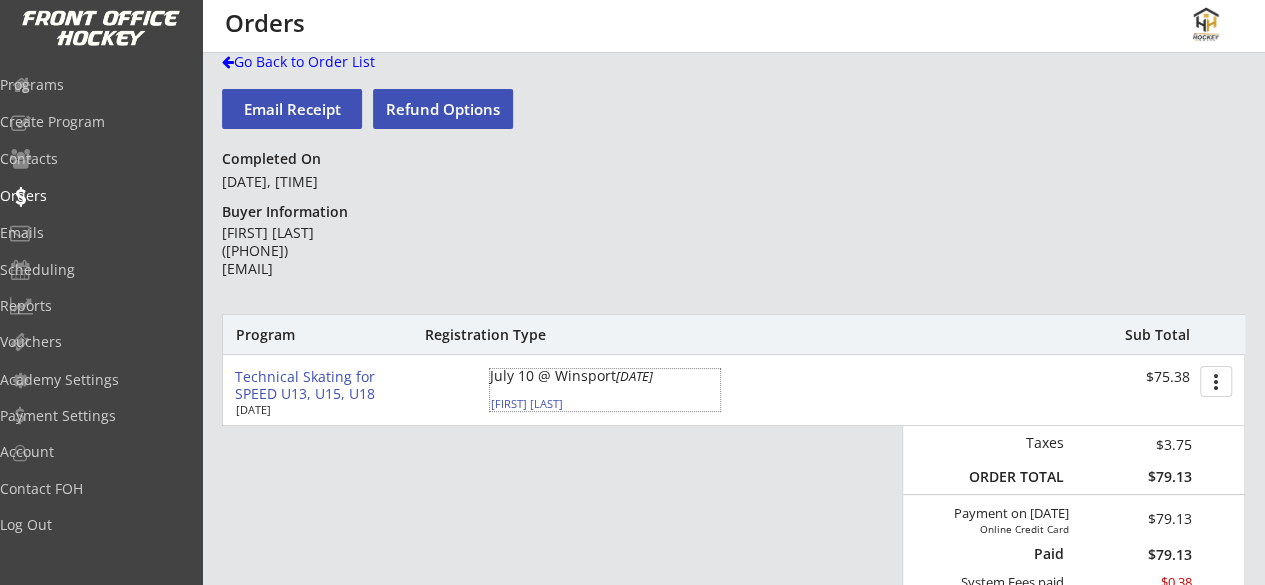 drag, startPoint x: 604, startPoint y: 409, endPoint x: 491, endPoint y: 409, distance: 113 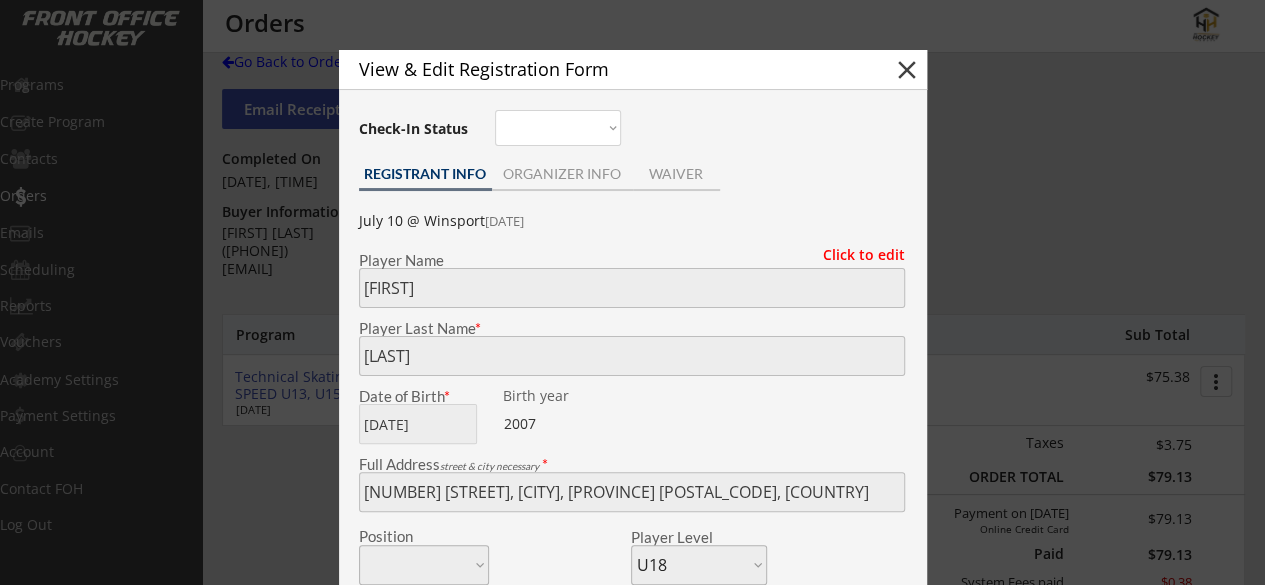 click on "search # TFEF8HYU  Go Back to Order List Email Receipt Refund Options Completed On [DATE], [TIME] Buyer Information [FIRST] [LAST]
([PHONE]) [EMAIL] Program Registration Type Sub Total Technical Skating for SPEED U13, U15, U18 [DATE] [DATE] @ Winsport
[DATE] [FIRST] [LAST] $[PRICE] more_vert Taxes $[PRICE] ORDER TOTAL $[PRICE] Payment on [DATE] Online Credit Card $[PRICE] Paid $[PRICE] System Fees paid $[PRICE] Issue Credit Voucher Order in CAD Order Notes  (internal use) menu Orders             Programs             Create Program             Contacts             Orders             Emails             Scheduling             Reports             Vouchers             Academy Settings             Payment Settings             Account             Contact FOH             Log Out View & Edit Registration Form close Check-In Status Not here Present REGISTRANT INFO" at bounding box center [632, 245] 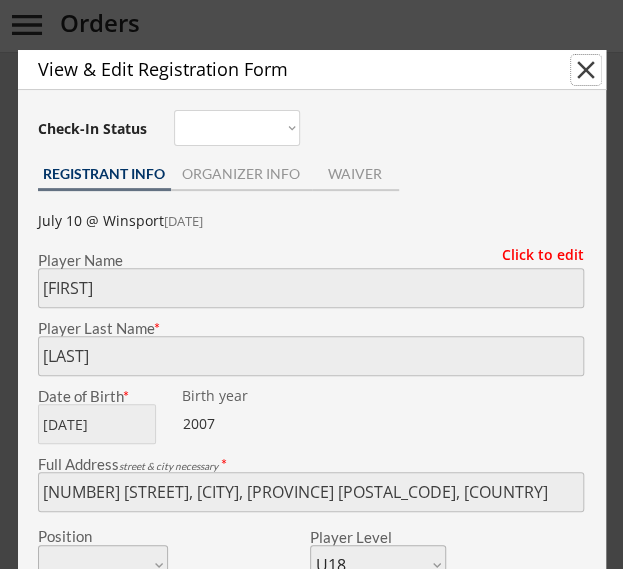 click on "close" at bounding box center [586, 70] 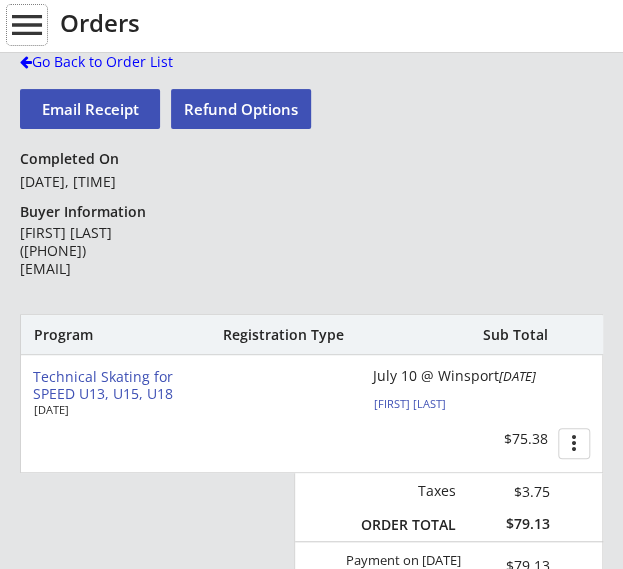 click on "menu" at bounding box center [27, 25] 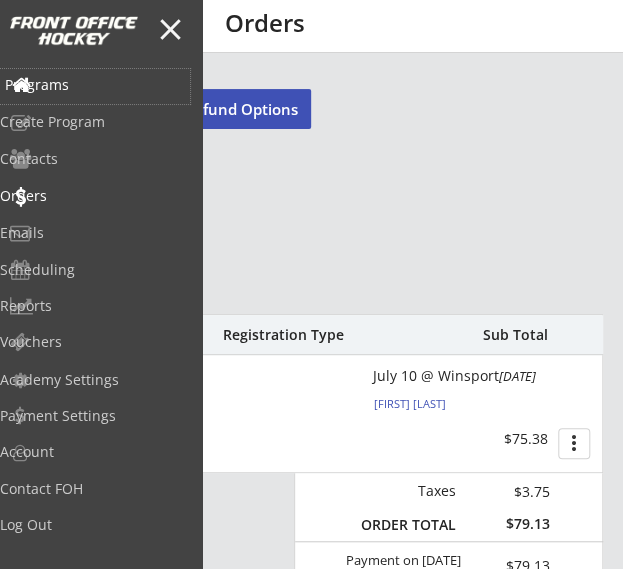 click on "Programs" at bounding box center (95, 85) 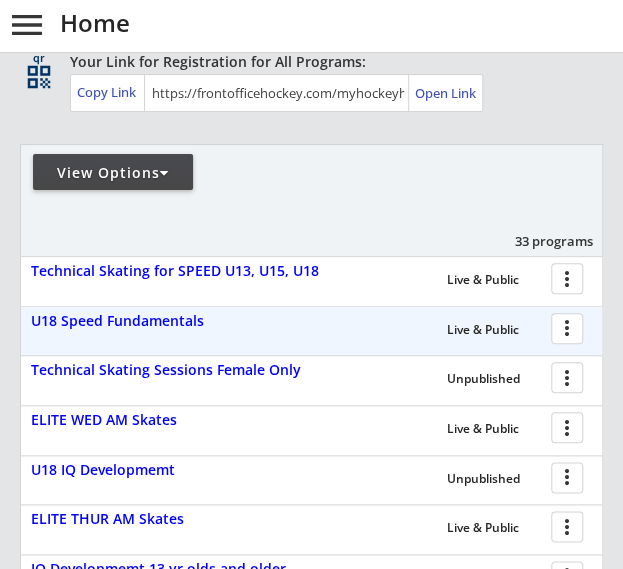 scroll, scrollTop: 305, scrollLeft: 0, axis: vertical 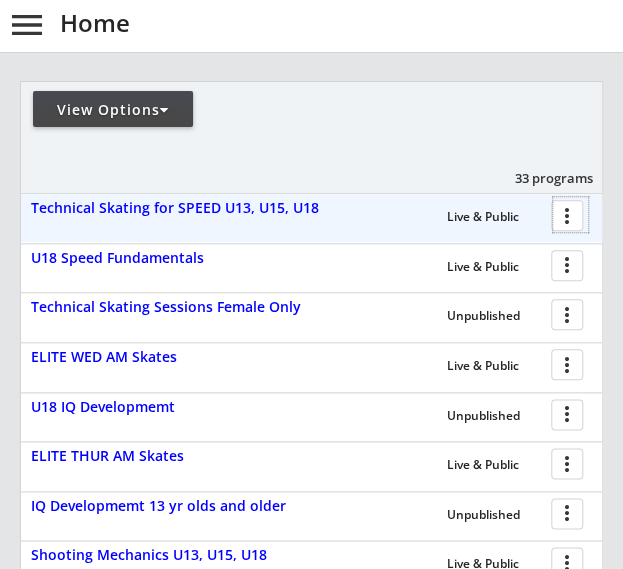 click at bounding box center [570, 214] 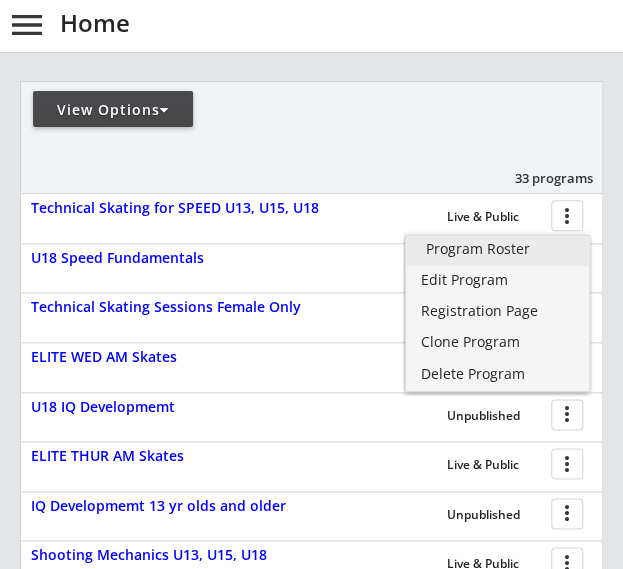 click on "Program Roster" at bounding box center (498, 249) 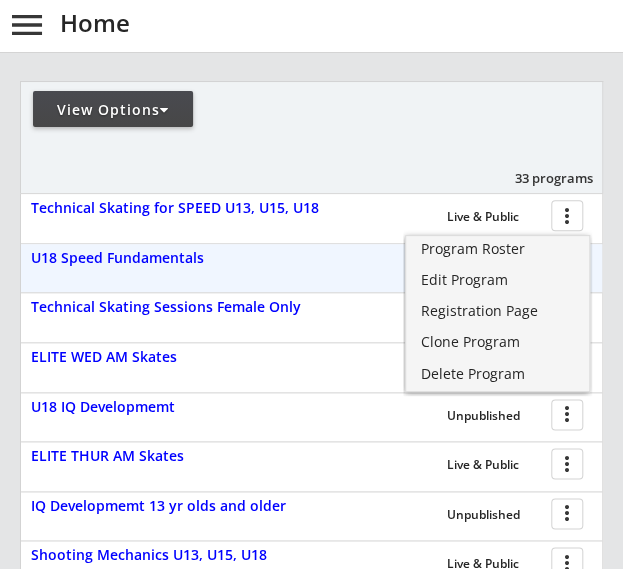 click on "Live & Public more_vert" at bounding box center [423, 268] 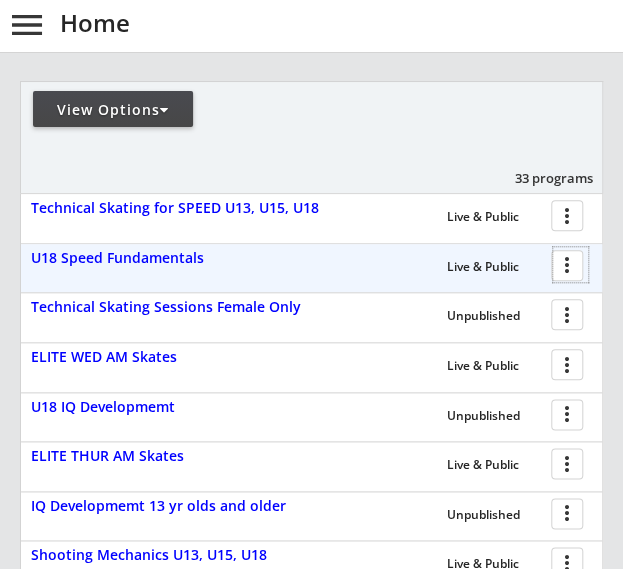 click at bounding box center [570, 264] 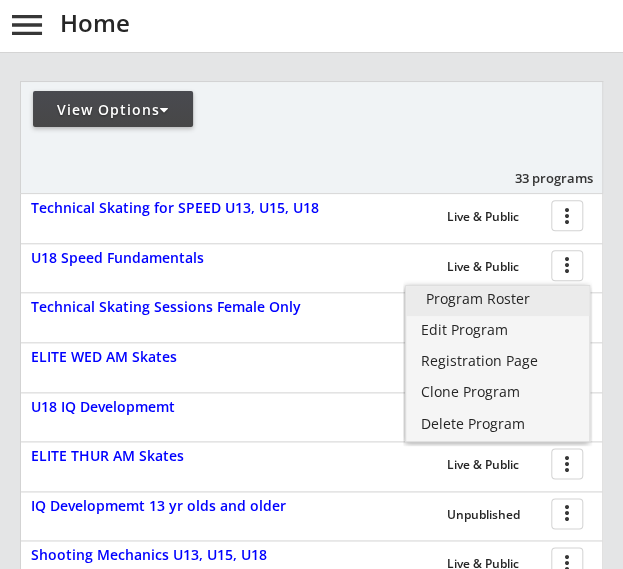 click on "Program Roster" at bounding box center (498, 299) 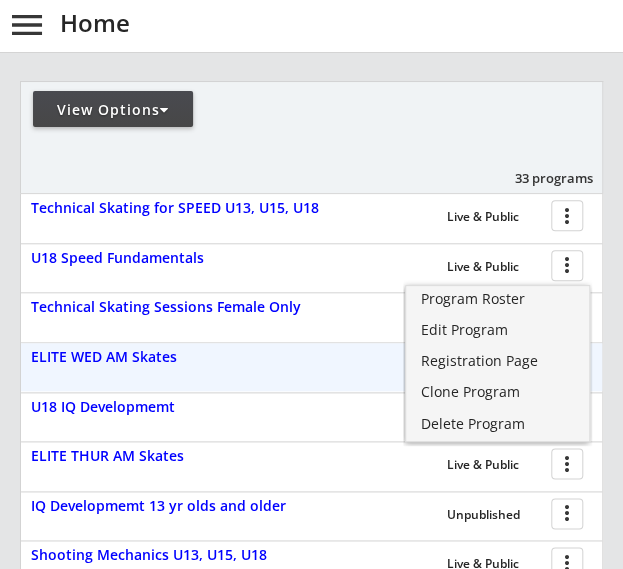 click on "Live & Public more_vert" at bounding box center (423, 367) 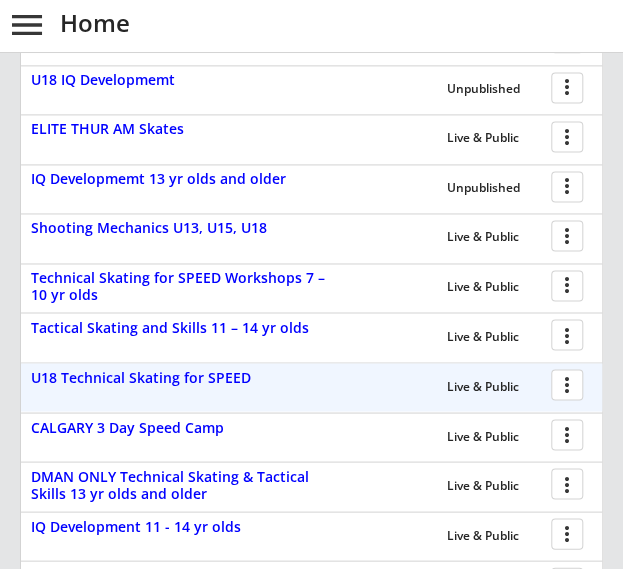 scroll, scrollTop: 645, scrollLeft: 0, axis: vertical 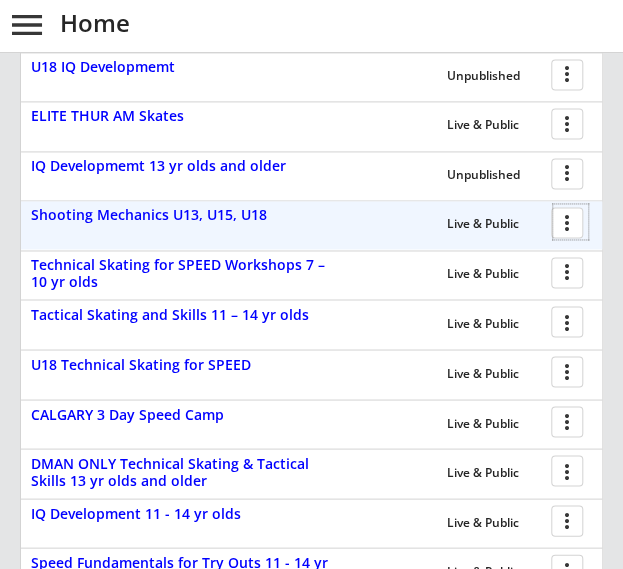 click at bounding box center (570, 221) 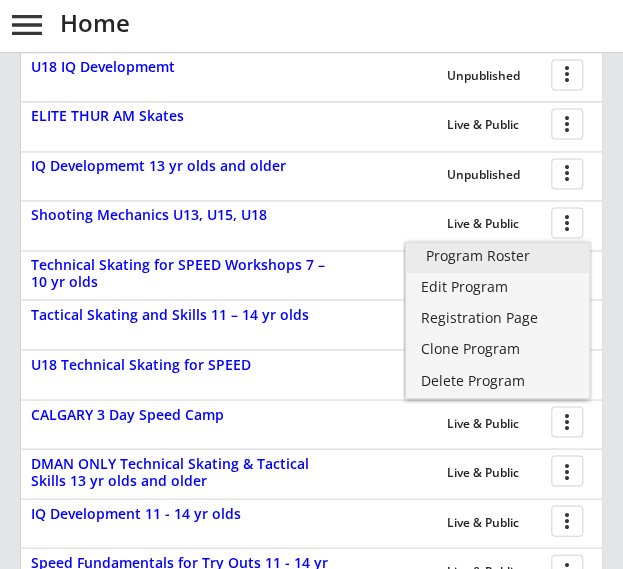 click on "Program Roster" at bounding box center [498, 256] 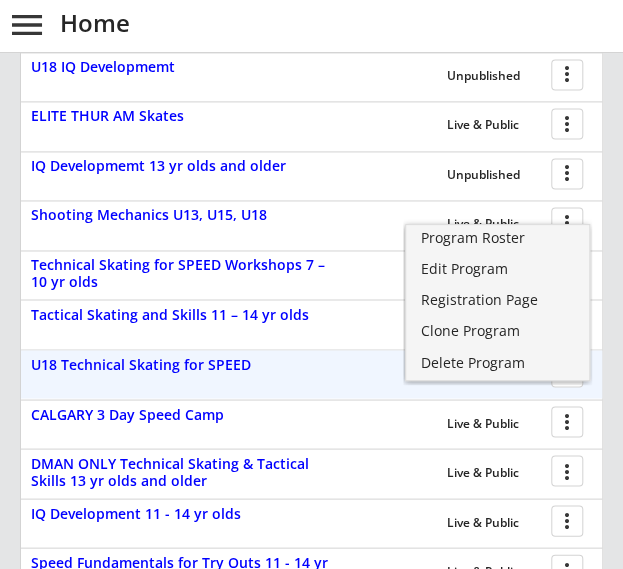 scroll, scrollTop: 664, scrollLeft: 0, axis: vertical 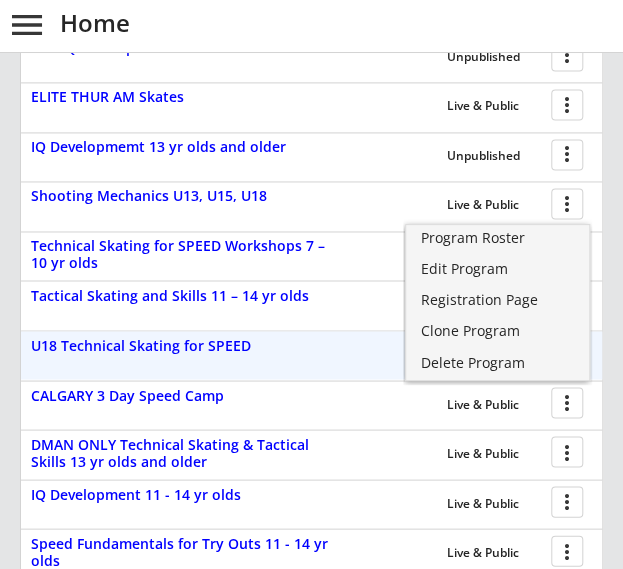 click on "Live & Public more_vert" at bounding box center [423, 355] 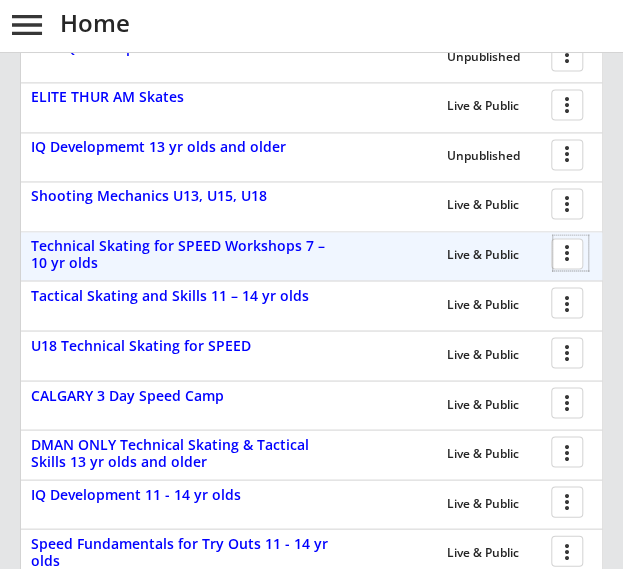 click at bounding box center (570, 252) 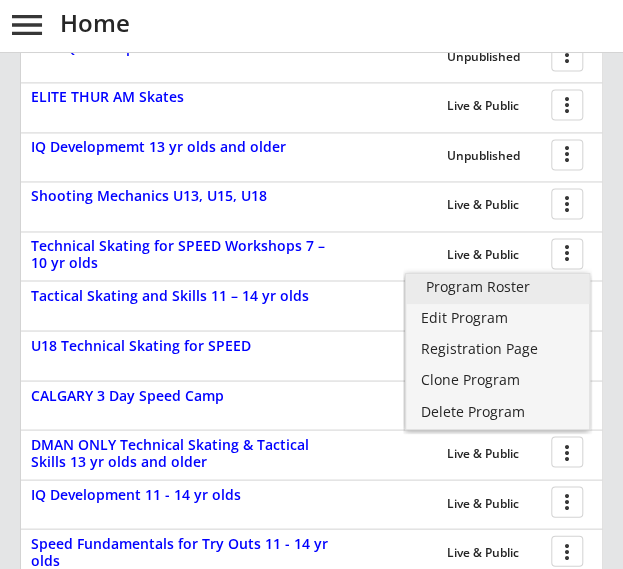 click on "Program Roster" at bounding box center (498, 287) 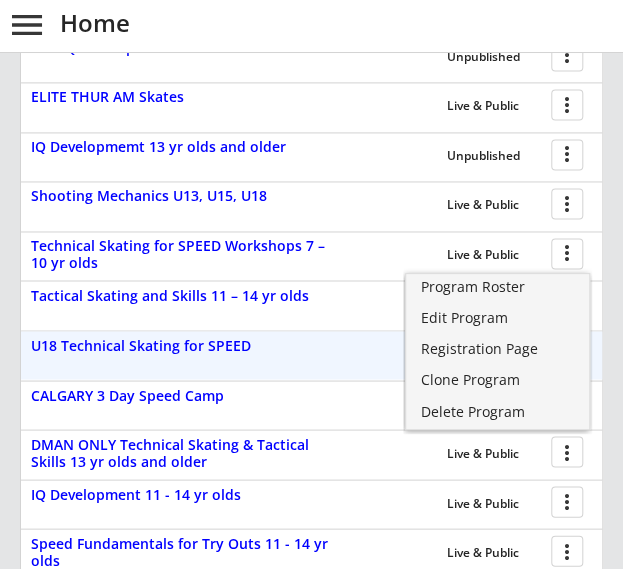 click on "Live & Public more_vert" at bounding box center [423, 355] 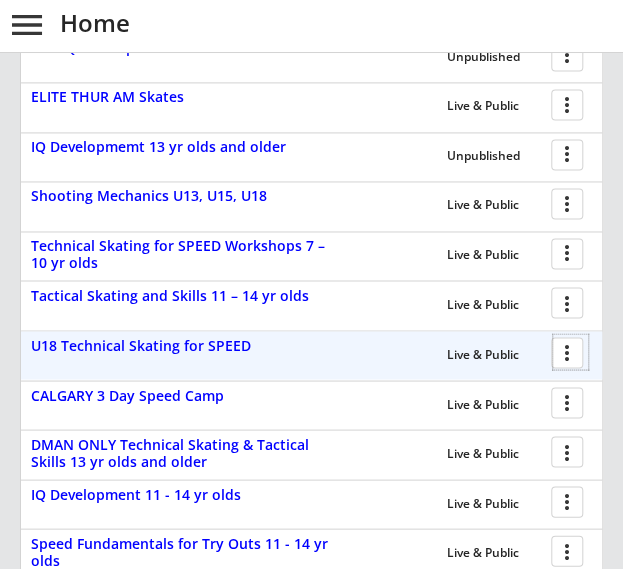 click at bounding box center [570, 351] 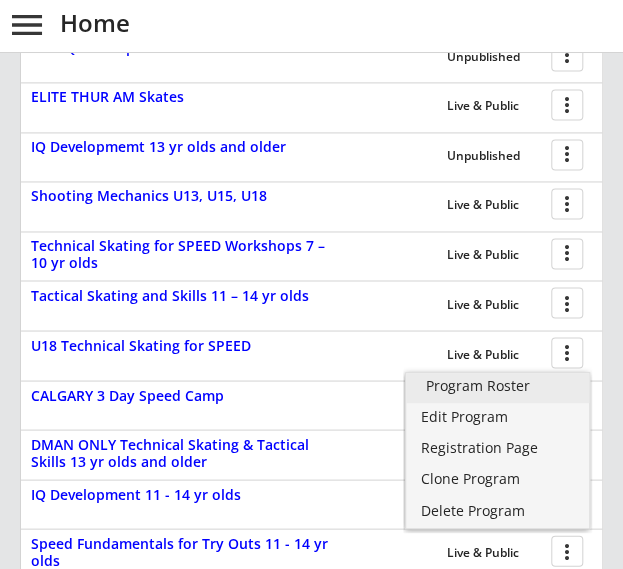 click on "Program Roster" at bounding box center (498, 386) 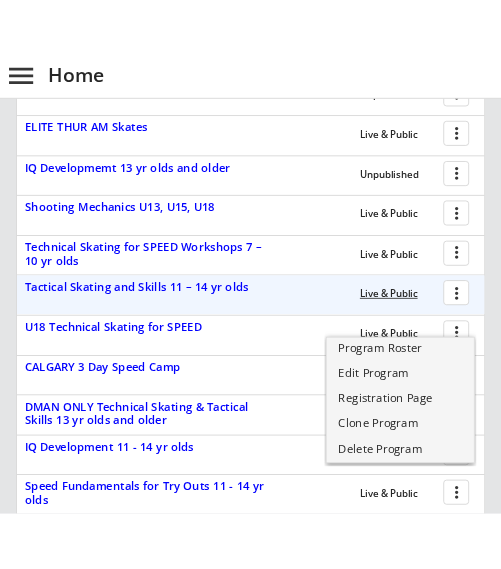 scroll, scrollTop: 692, scrollLeft: 0, axis: vertical 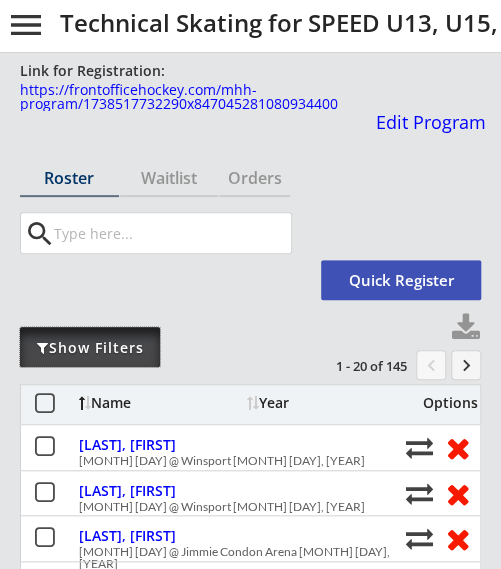 click on "Show Filters" at bounding box center [90, 347] 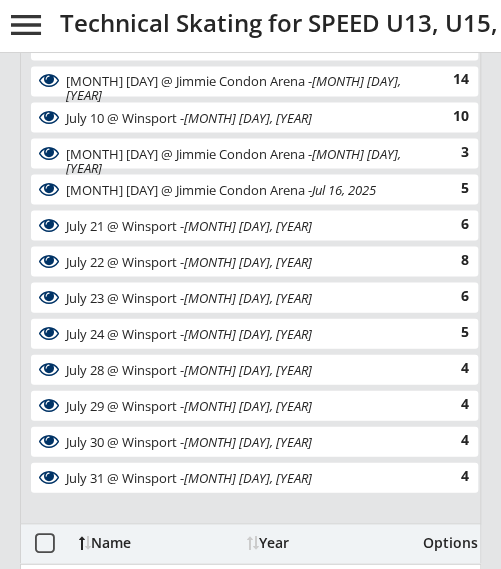 scroll, scrollTop: 643, scrollLeft: 0, axis: vertical 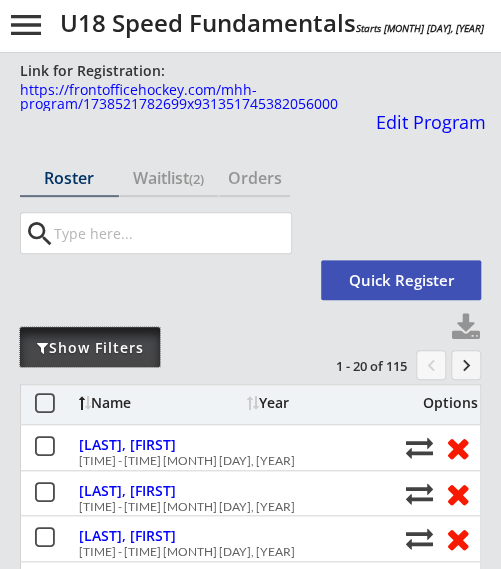 click on "Show Filters" at bounding box center (90, 348) 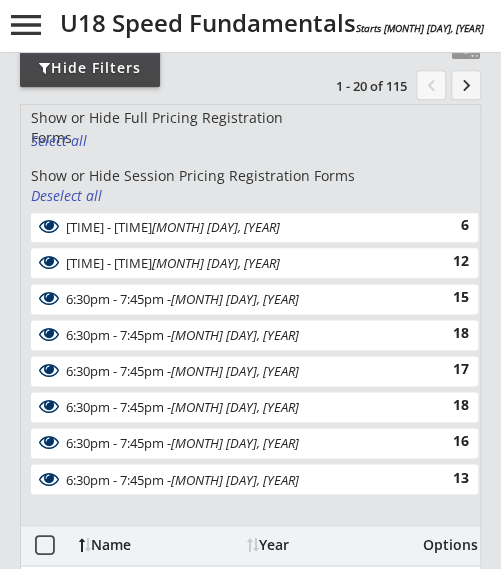 scroll, scrollTop: 281, scrollLeft: 0, axis: vertical 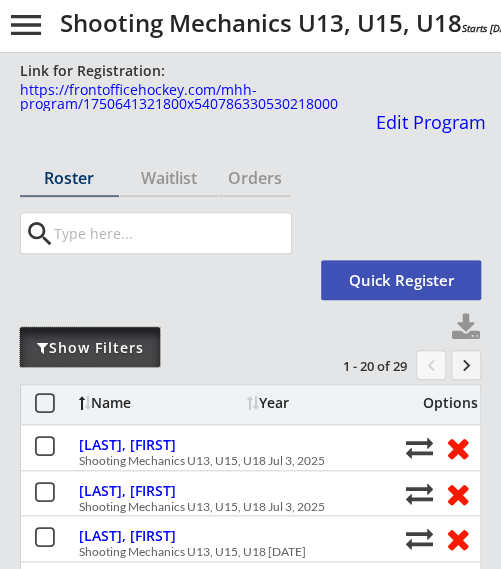 click on "Show Filters" at bounding box center (90, 348) 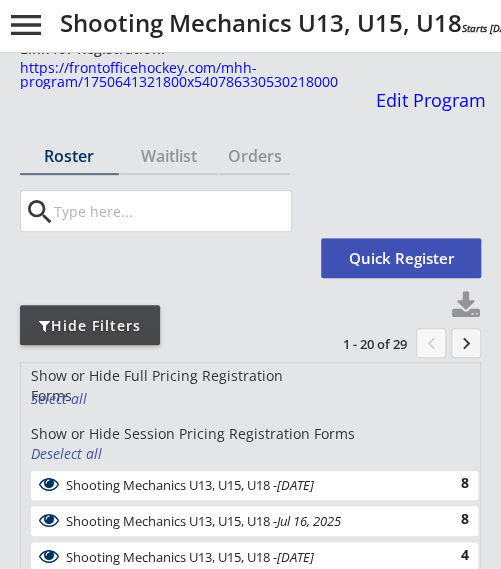 scroll, scrollTop: 0, scrollLeft: 0, axis: both 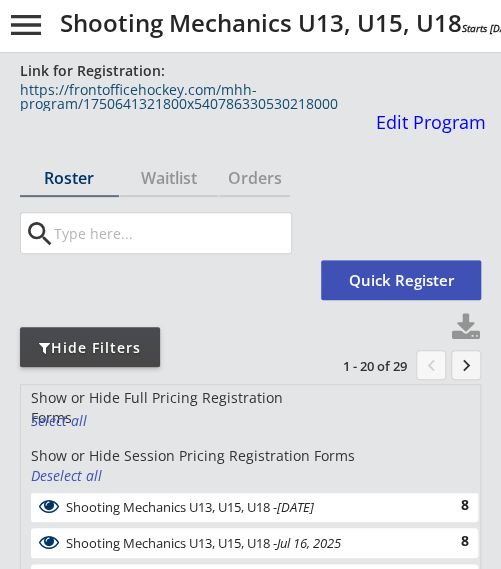 click on "https://frontofficehockey.com/mhh-program/1750641321800x540786330530218000" at bounding box center (253, 97) 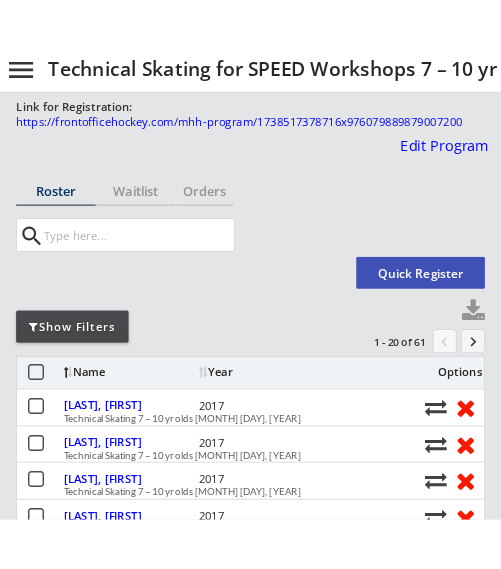 scroll, scrollTop: 0, scrollLeft: 0, axis: both 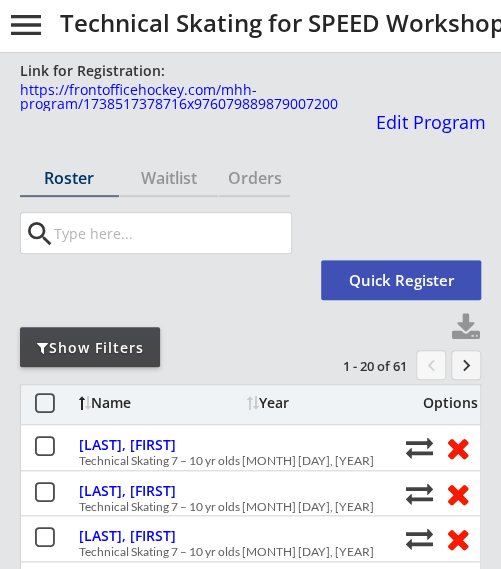 click at bounding box center (111, 334) 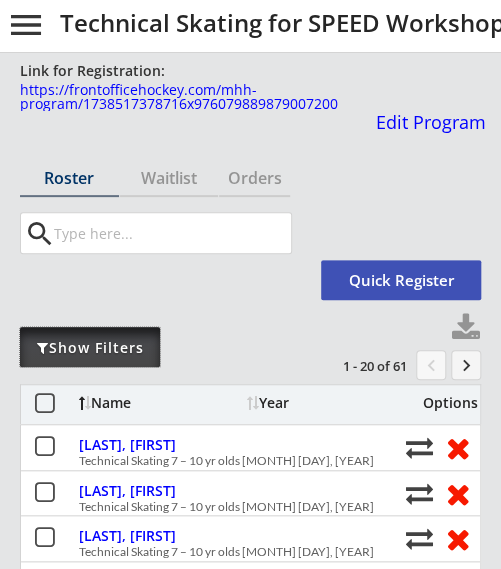 click on "Show Filters" at bounding box center [90, 348] 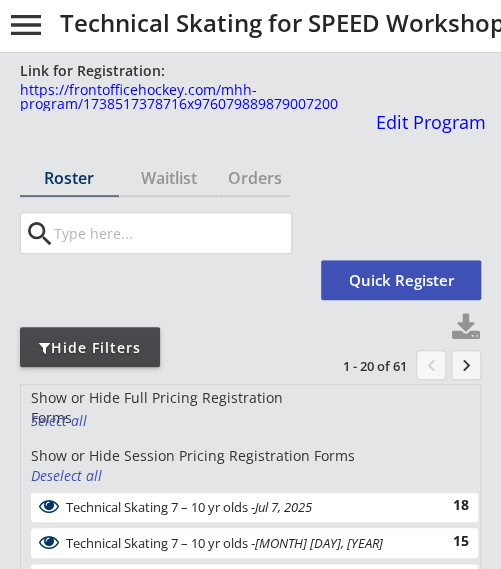 scroll, scrollTop: 156, scrollLeft: 0, axis: vertical 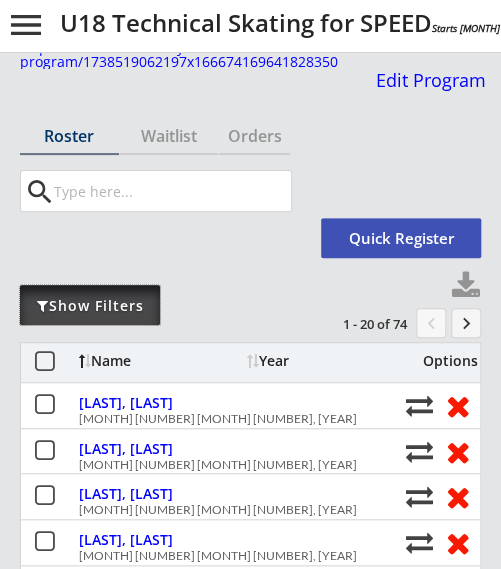 click on "Show Filters" at bounding box center [90, 306] 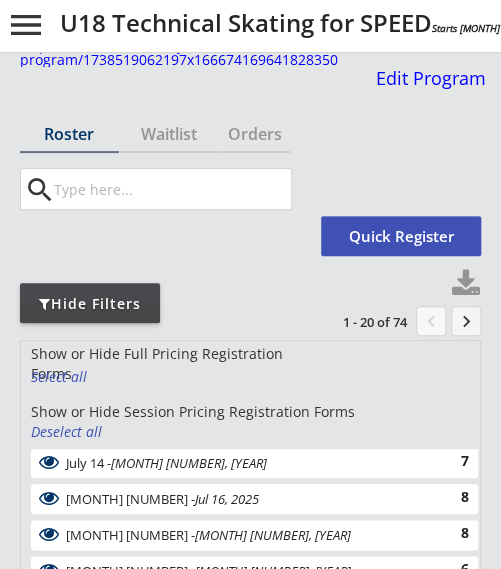 scroll, scrollTop: 0, scrollLeft: 0, axis: both 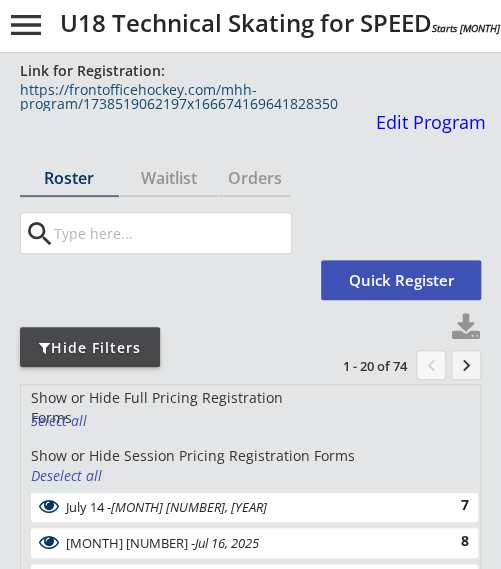 click on "https://frontofficehockey.com/mhh-program/1738519062197x166674169641828350" at bounding box center [253, 97] 